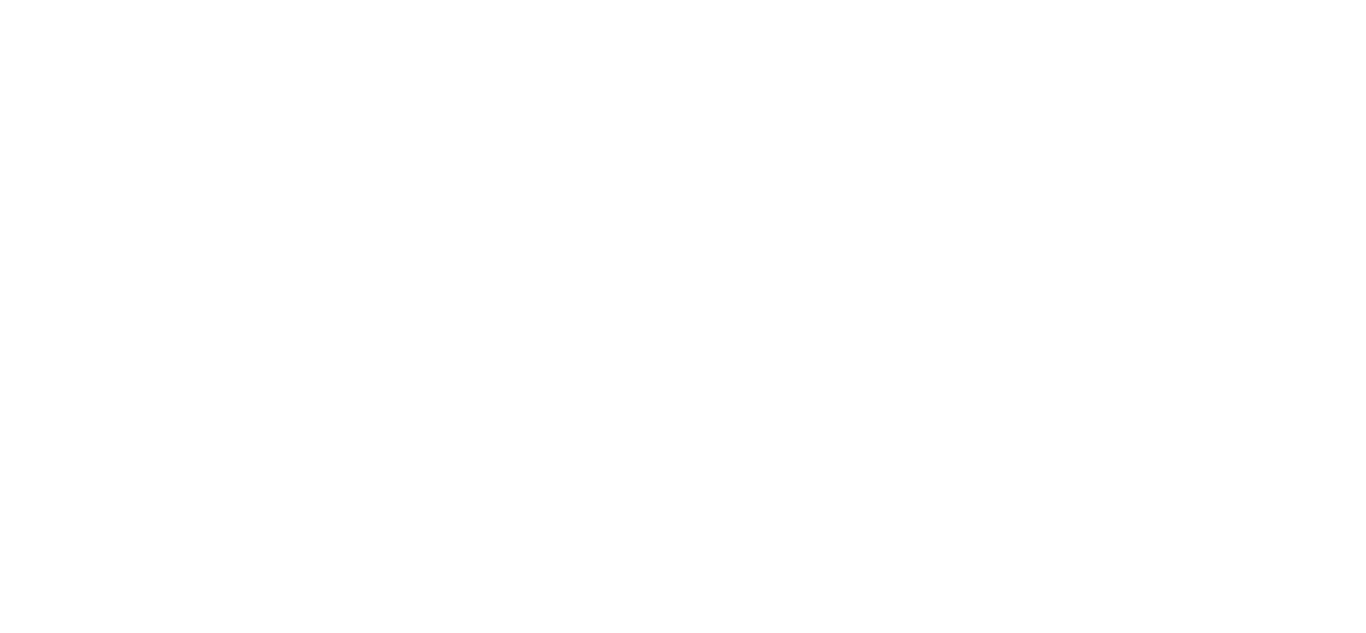 scroll, scrollTop: 0, scrollLeft: 0, axis: both 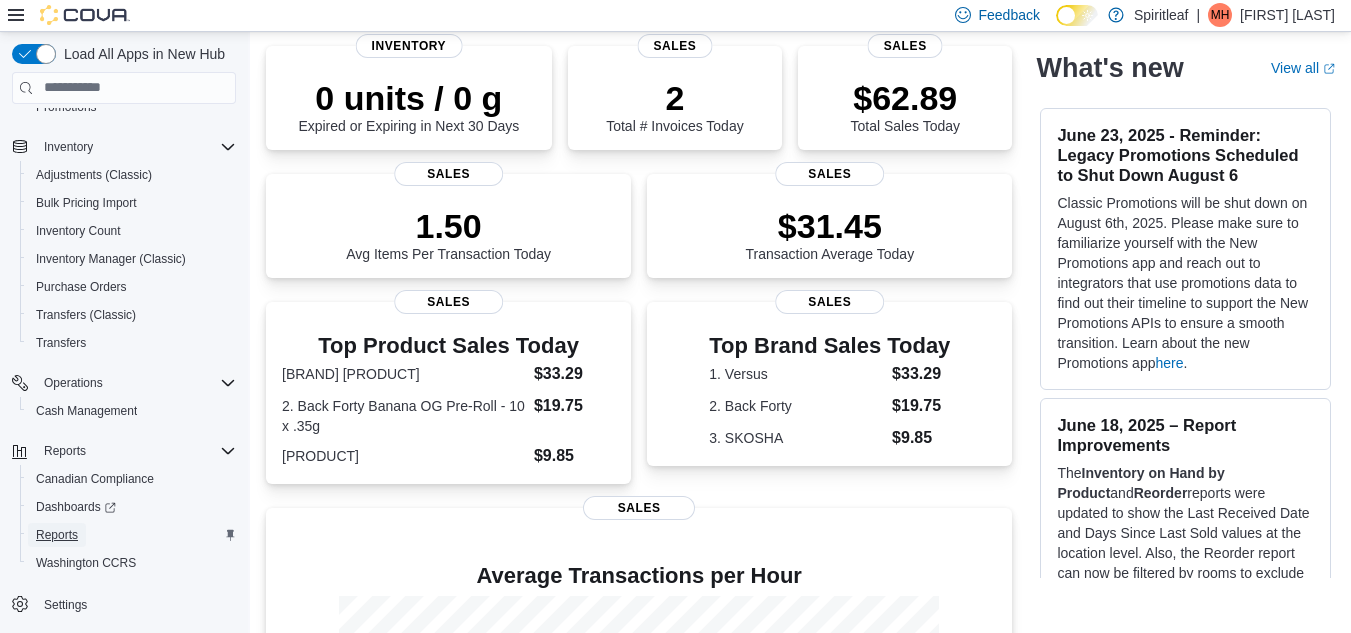 click on "Reports" at bounding box center (57, 535) 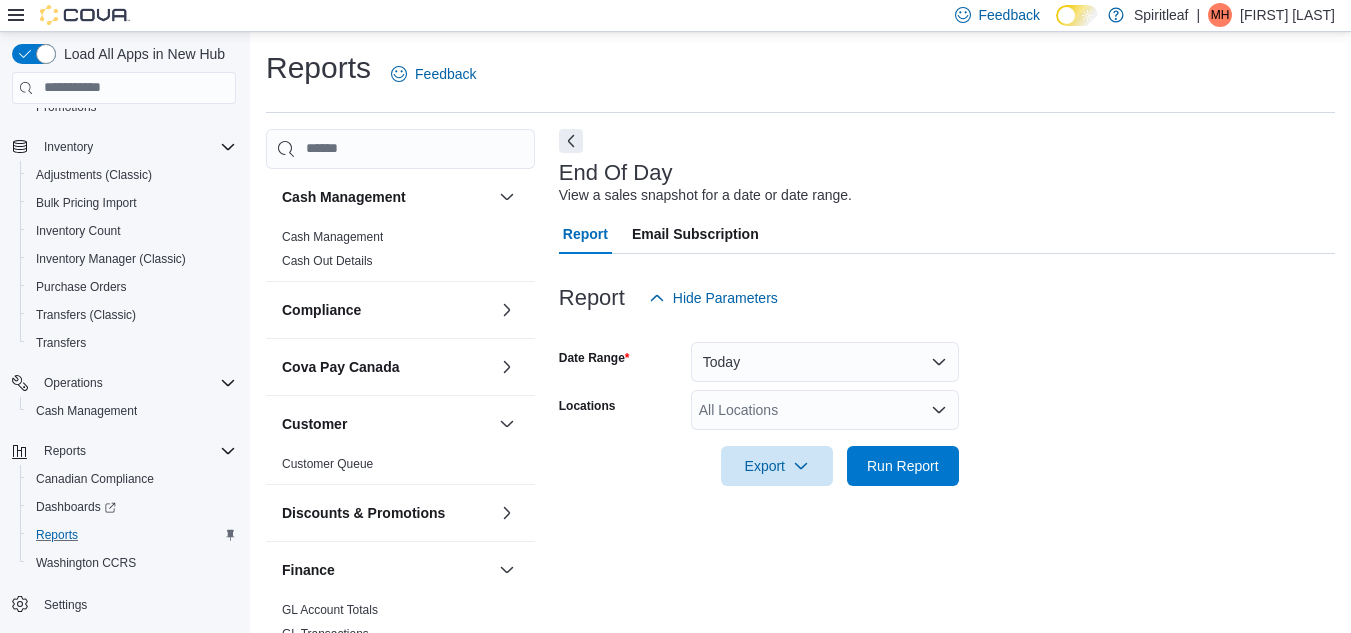 scroll, scrollTop: 26, scrollLeft: 0, axis: vertical 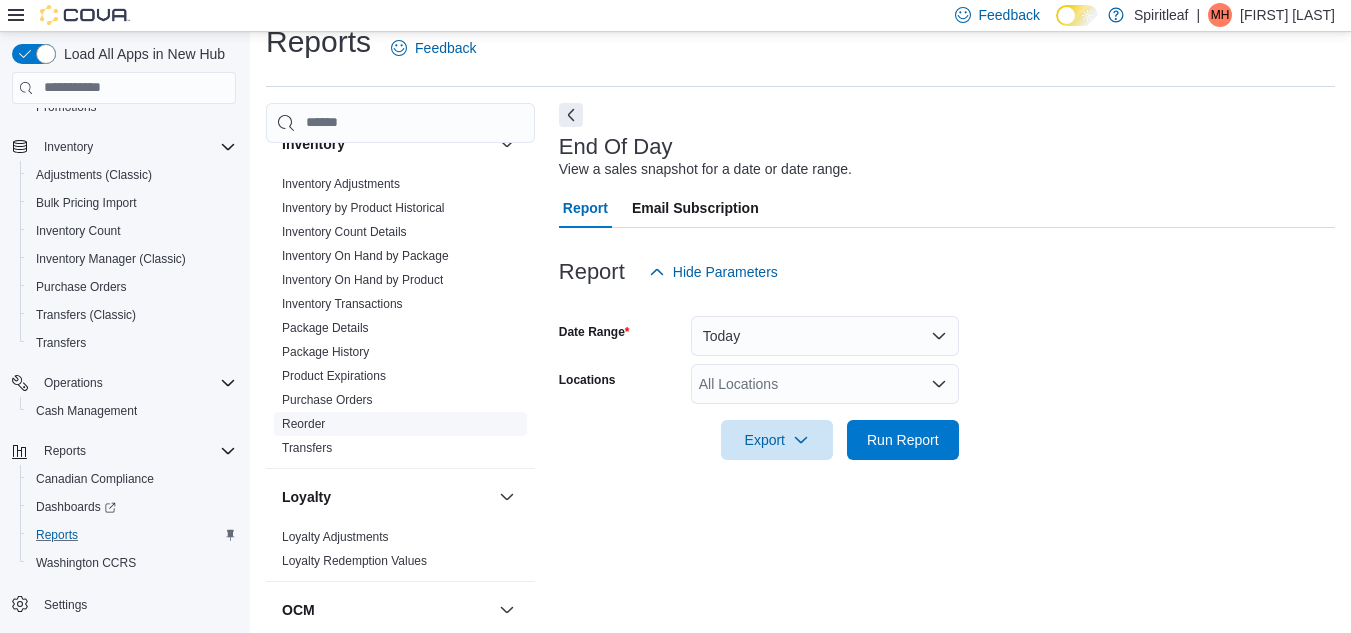 click on "Reorder" at bounding box center (303, 424) 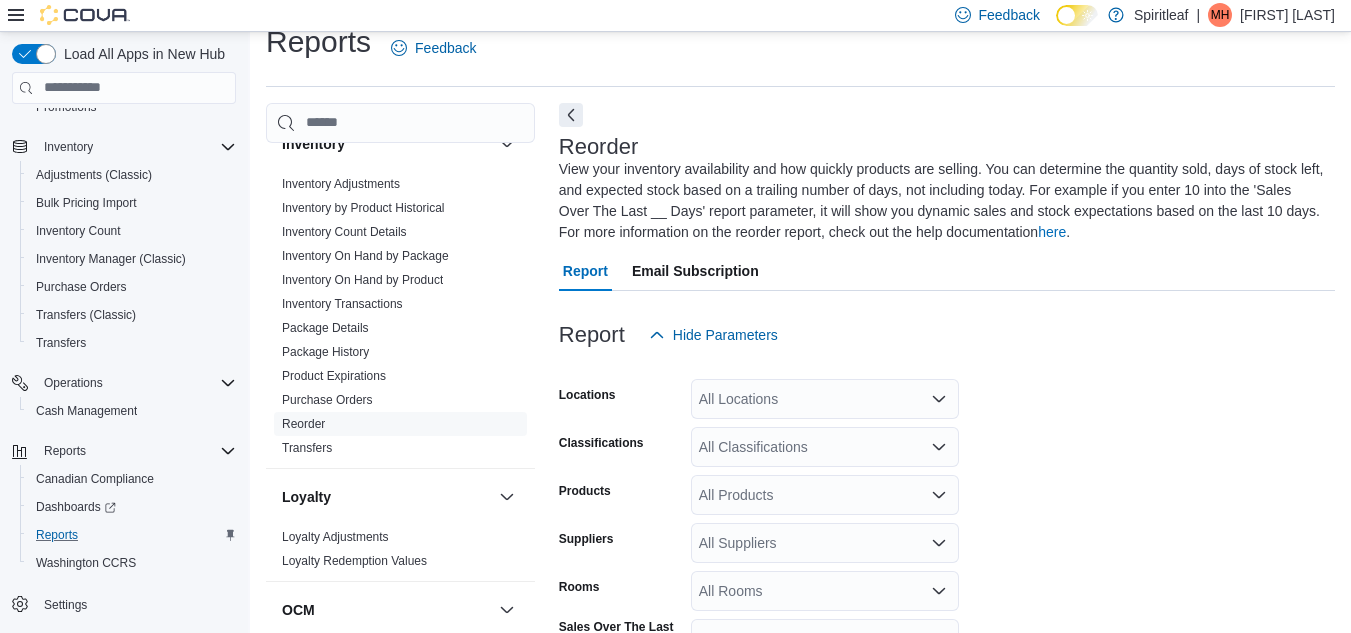 scroll, scrollTop: 109, scrollLeft: 0, axis: vertical 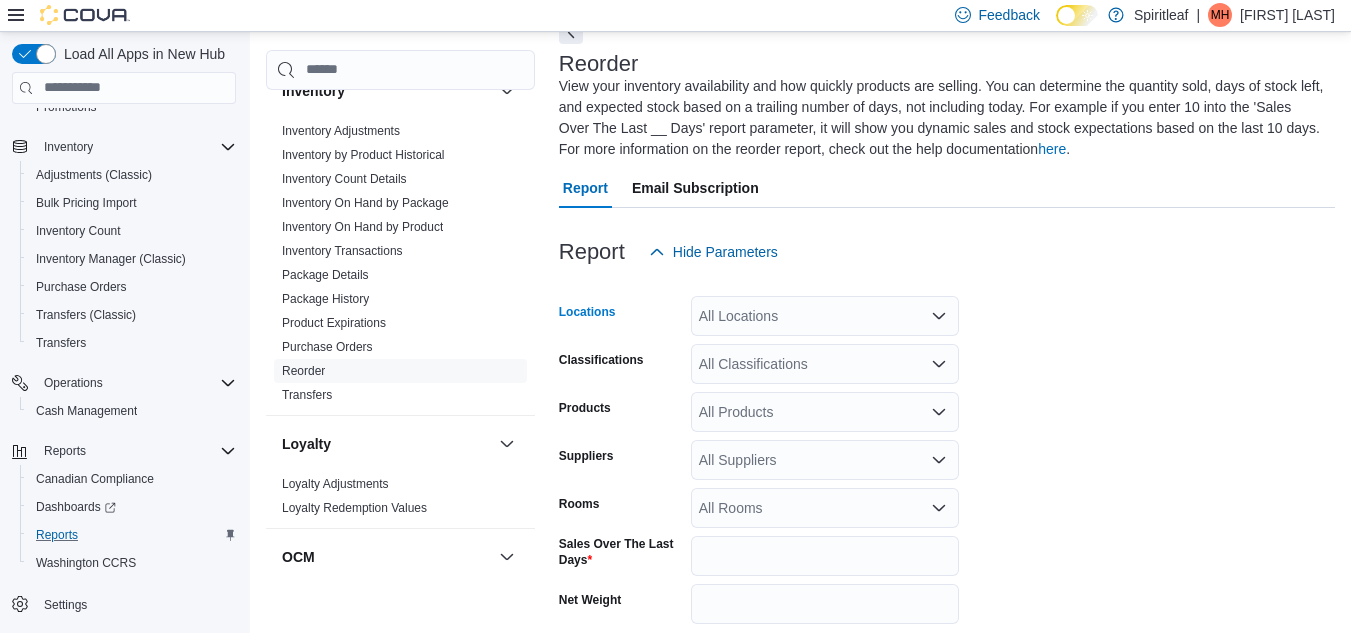 click on "All Locations" at bounding box center [825, 316] 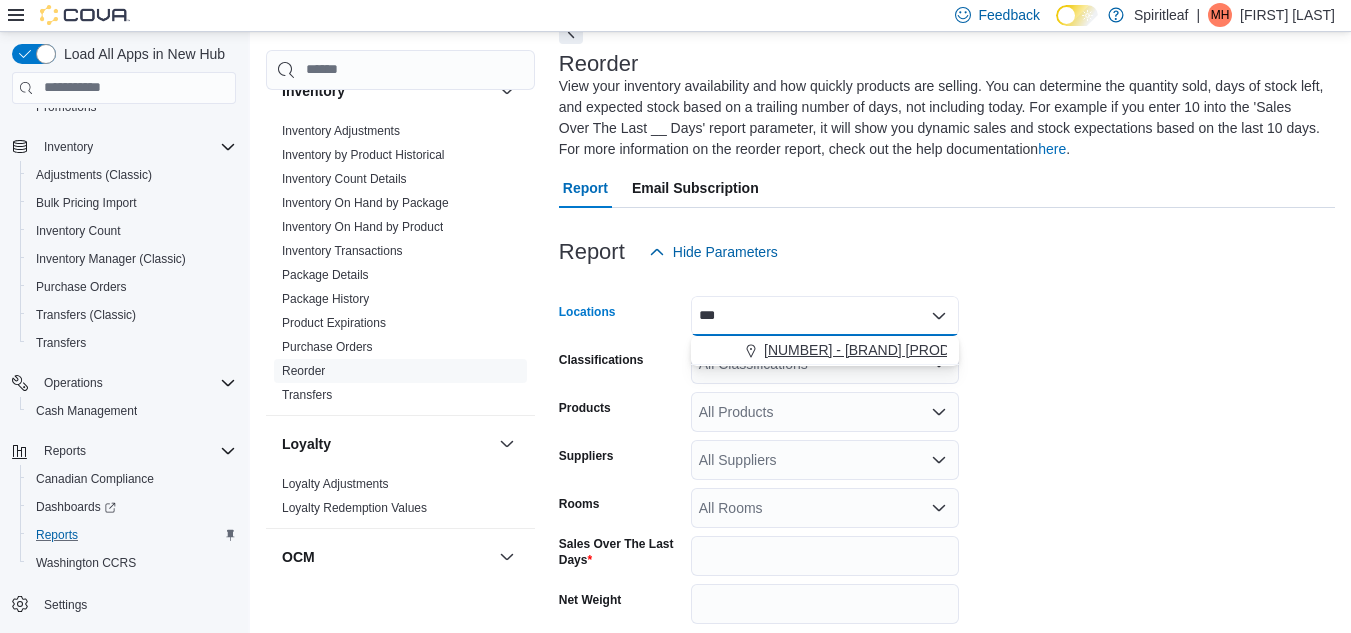 type on "***" 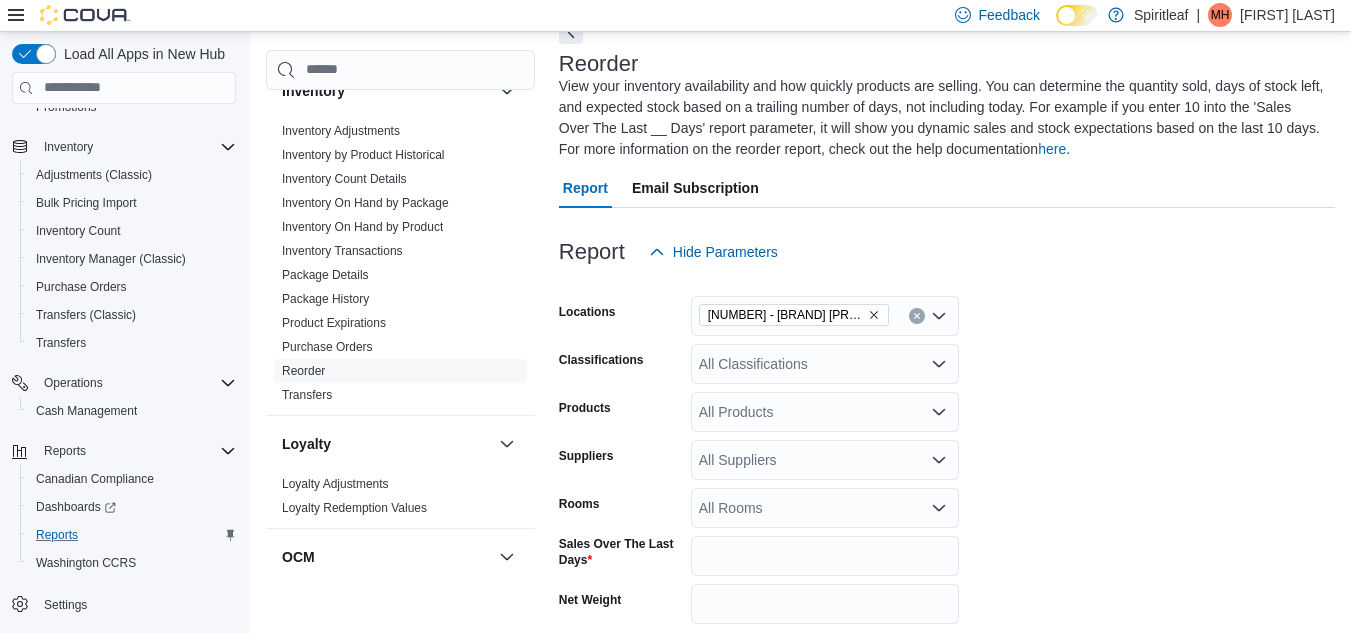 click on "Locations [NUMBER] - [COMPANY] [CITY] ([CITY]) [GENERAL_TERM] [GENERAL_TERM] [GENERAL_TERM] [GENERAL_TERM] [GENERAL_TERM] [GENERAL_TERM] [GENERAL_TERM] [GENERAL_TERM] [GENERAL_TERM] [GENERAL_TERM] [GENERAL_TERM] [GENERAL_TERM] [GENERAL_TERM] [GENERAL_TERM] [GENERAL_TERM] [GENERAL_TERM] [GENERAL_TERM] [GENERAL_TERM] [GENERAL_TERM] [GENERAL_TERM] [GENERAL_TERM]" at bounding box center (947, 519) 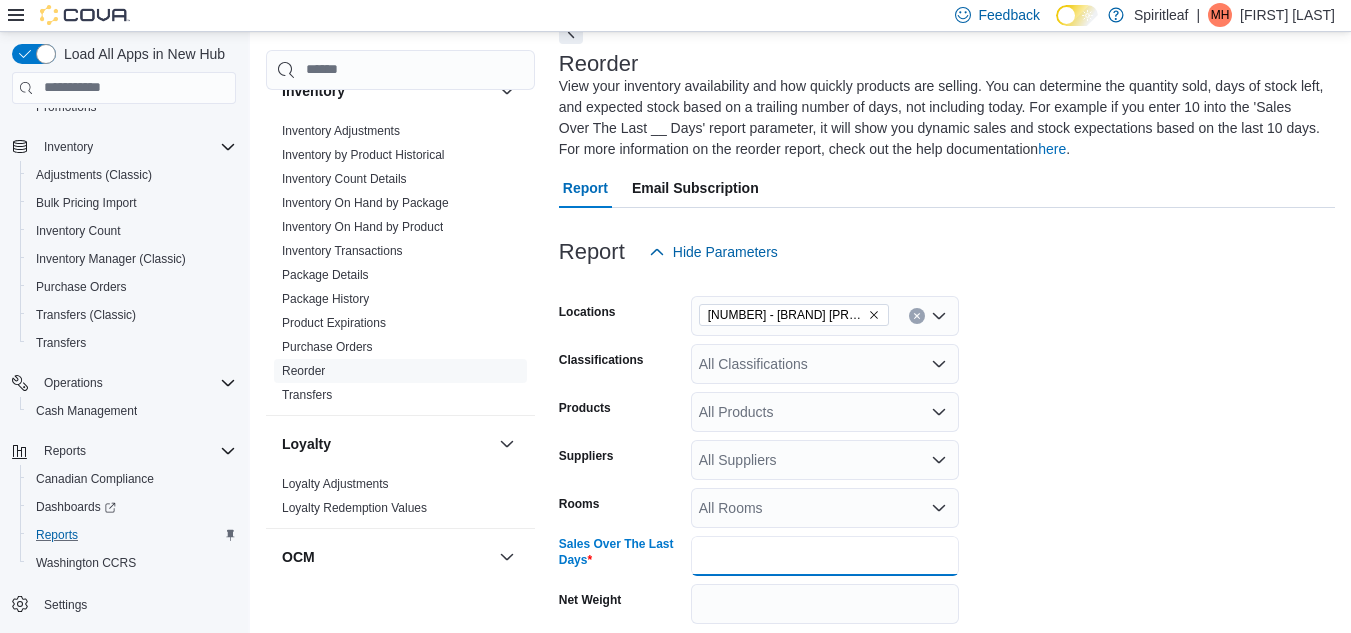 click on "*" at bounding box center [825, 556] 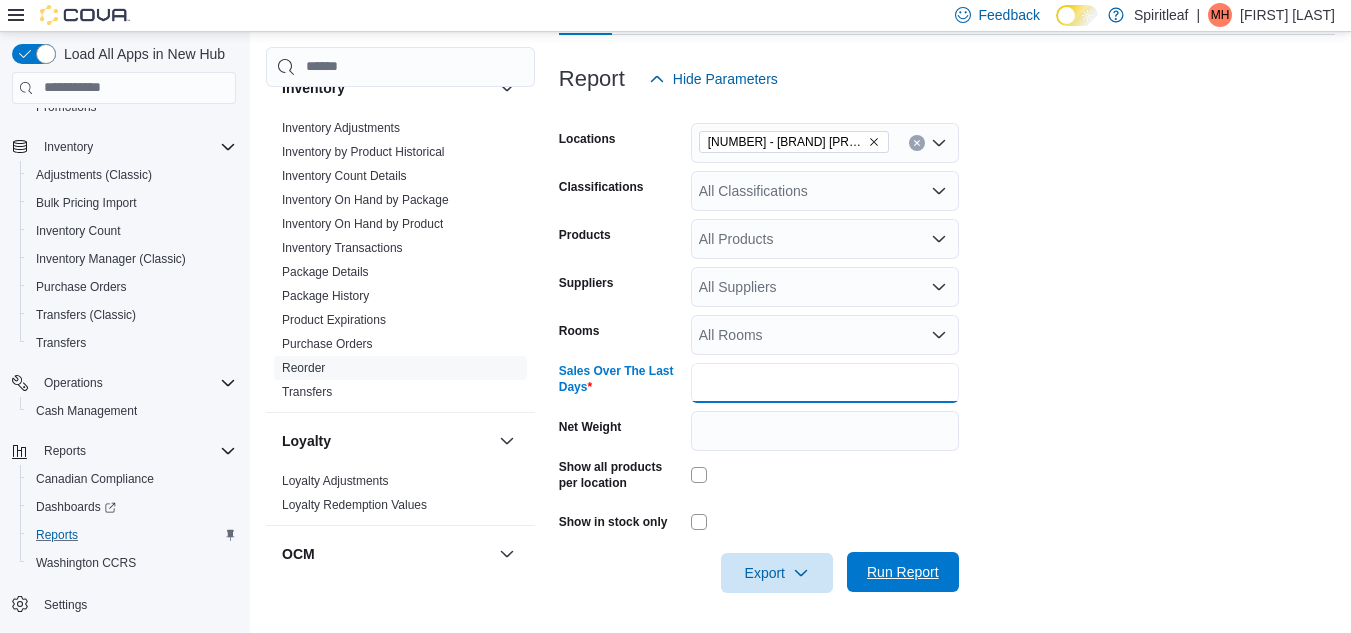type on "**" 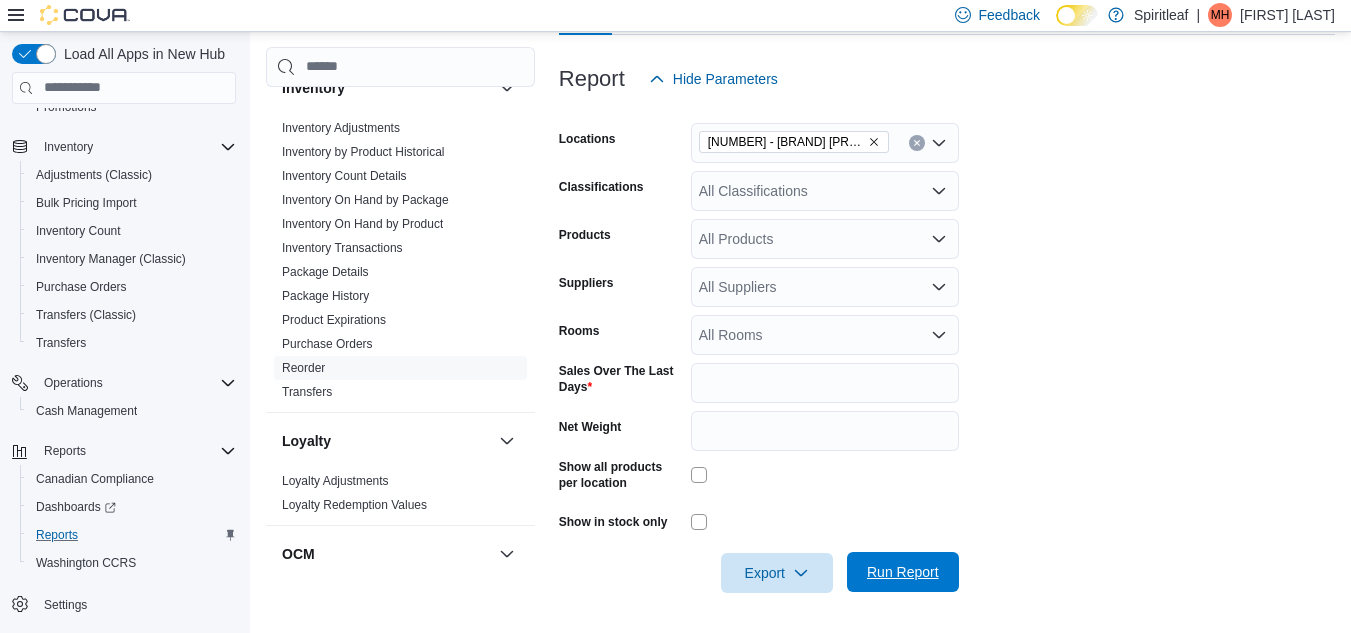 click on "Run Report" at bounding box center [903, 572] 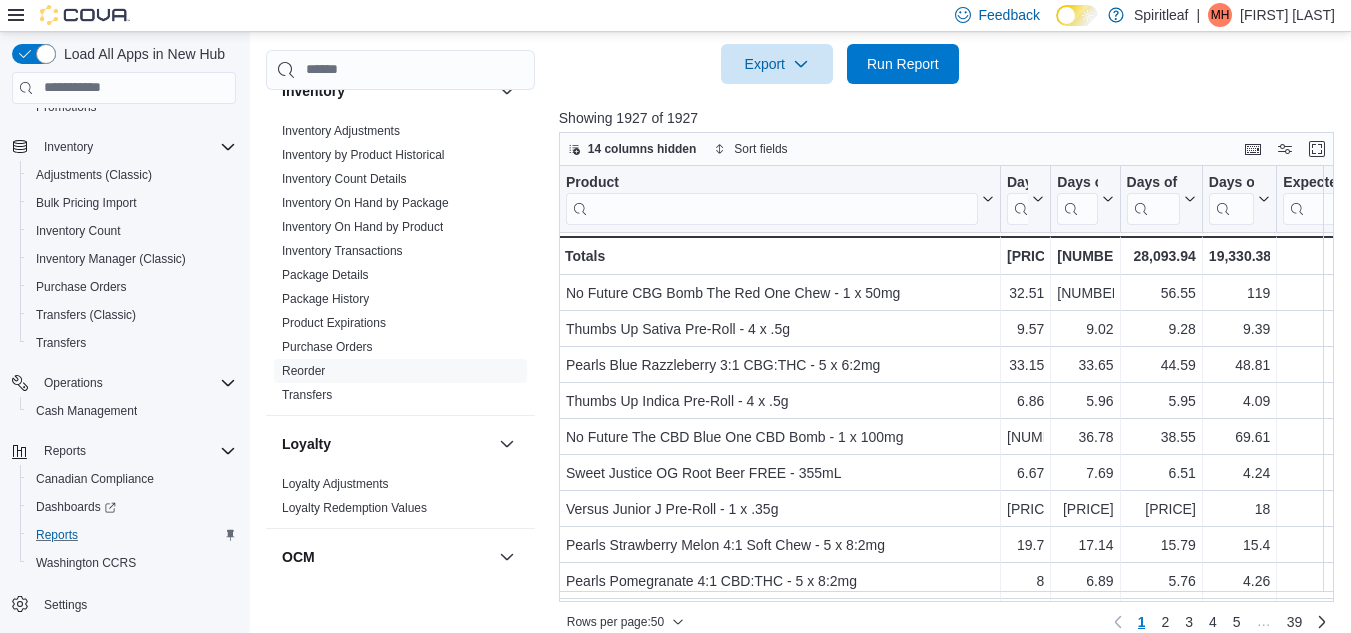 scroll, scrollTop: 812, scrollLeft: 0, axis: vertical 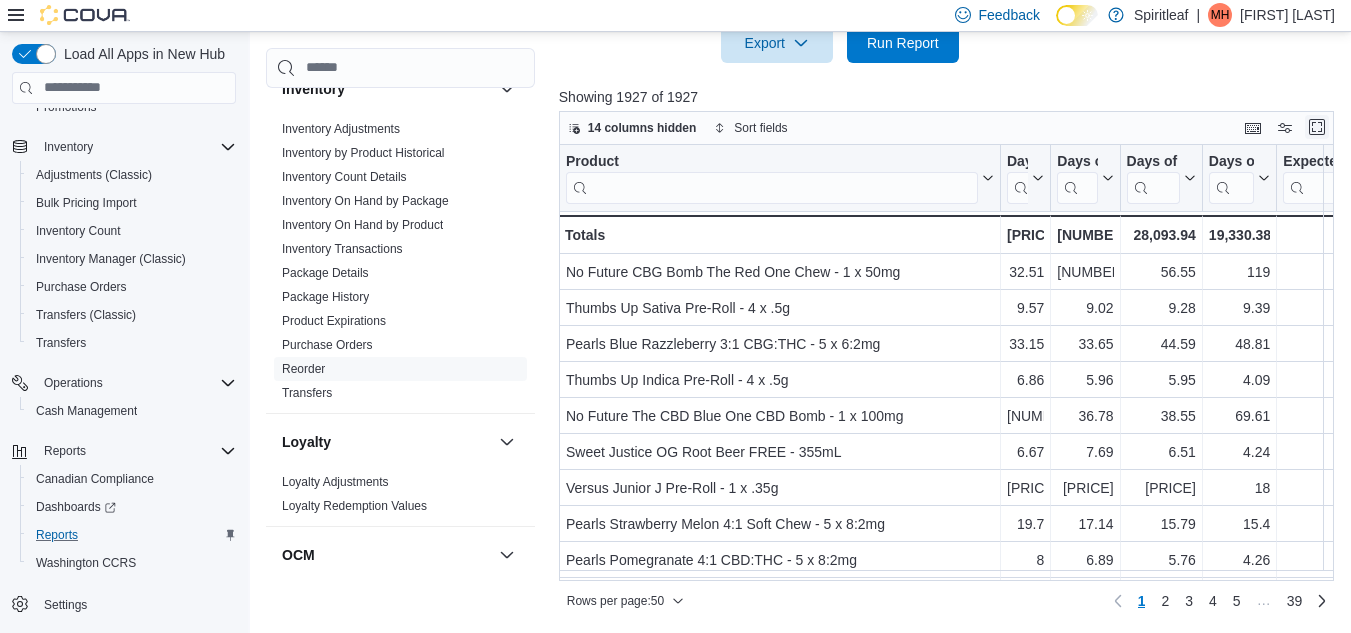 click at bounding box center (1317, 127) 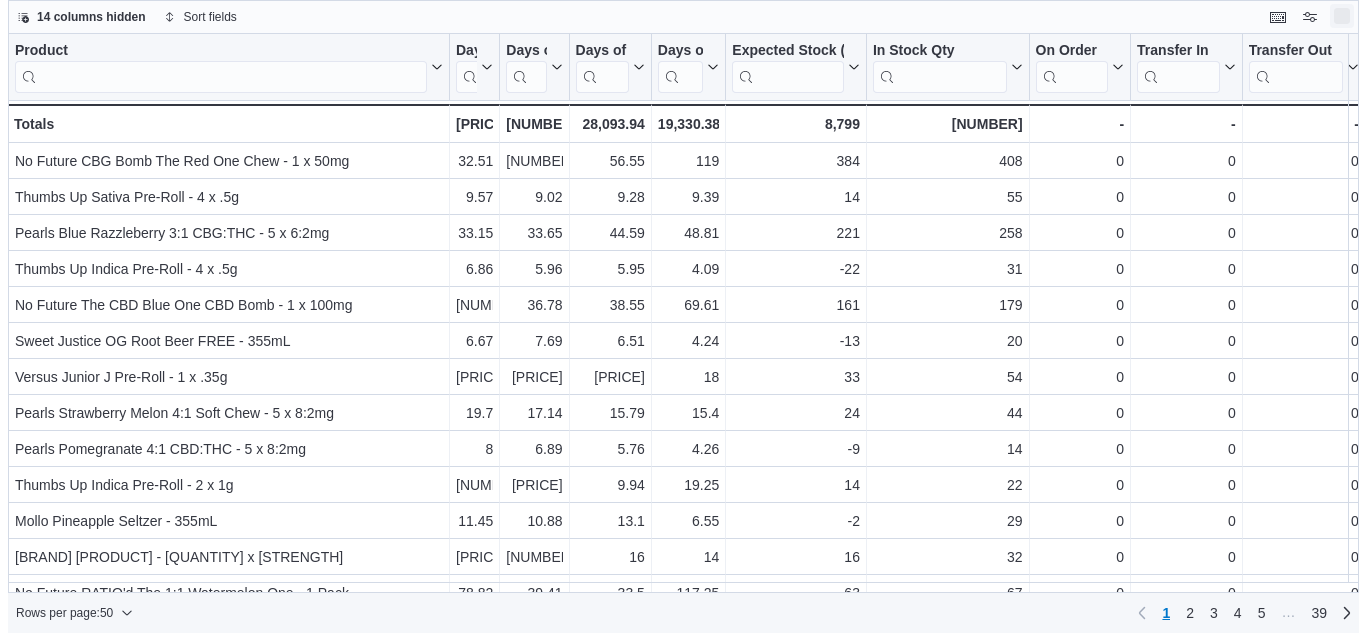 scroll, scrollTop: 0, scrollLeft: 0, axis: both 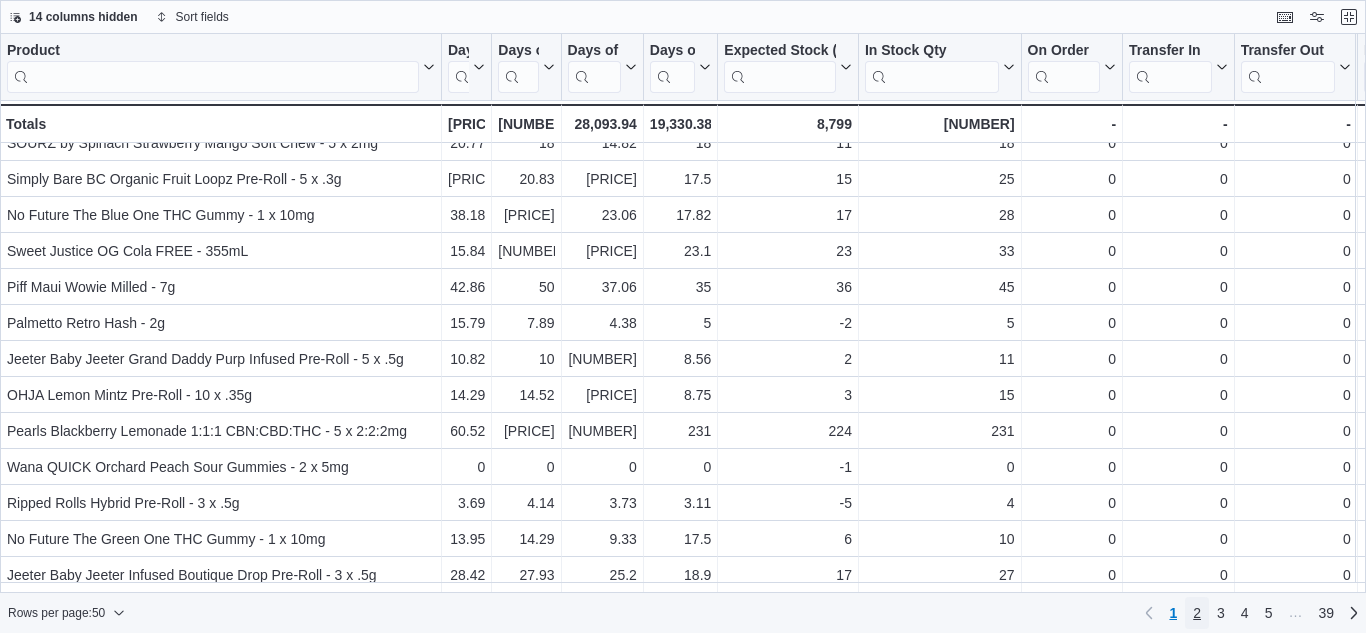 click on "2" at bounding box center (1197, 613) 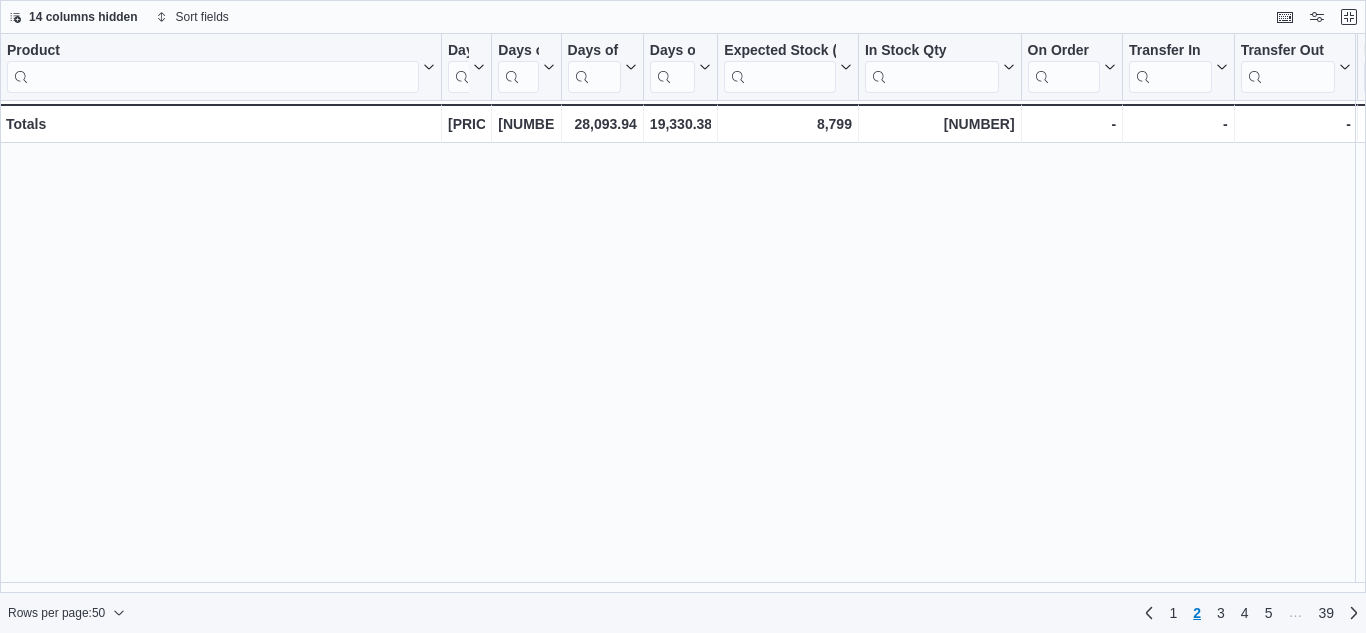 scroll, scrollTop: 0, scrollLeft: 0, axis: both 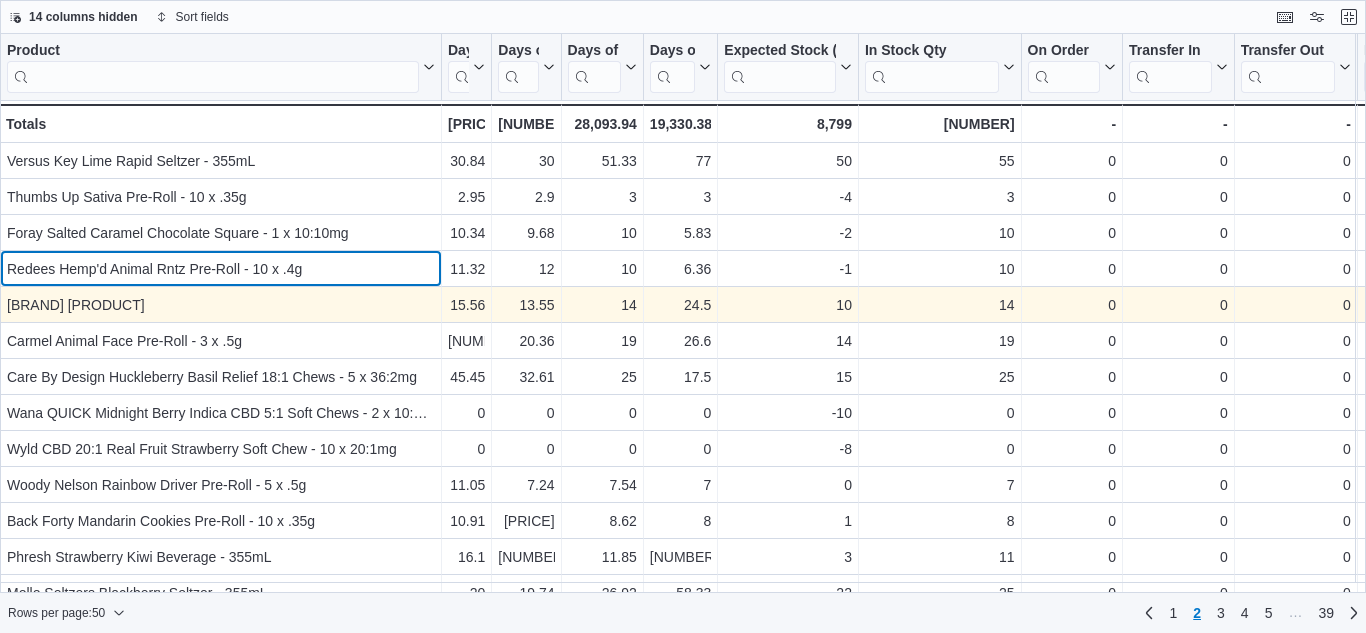 drag, startPoint x: 387, startPoint y: 261, endPoint x: 357, endPoint y: 299, distance: 48.414875 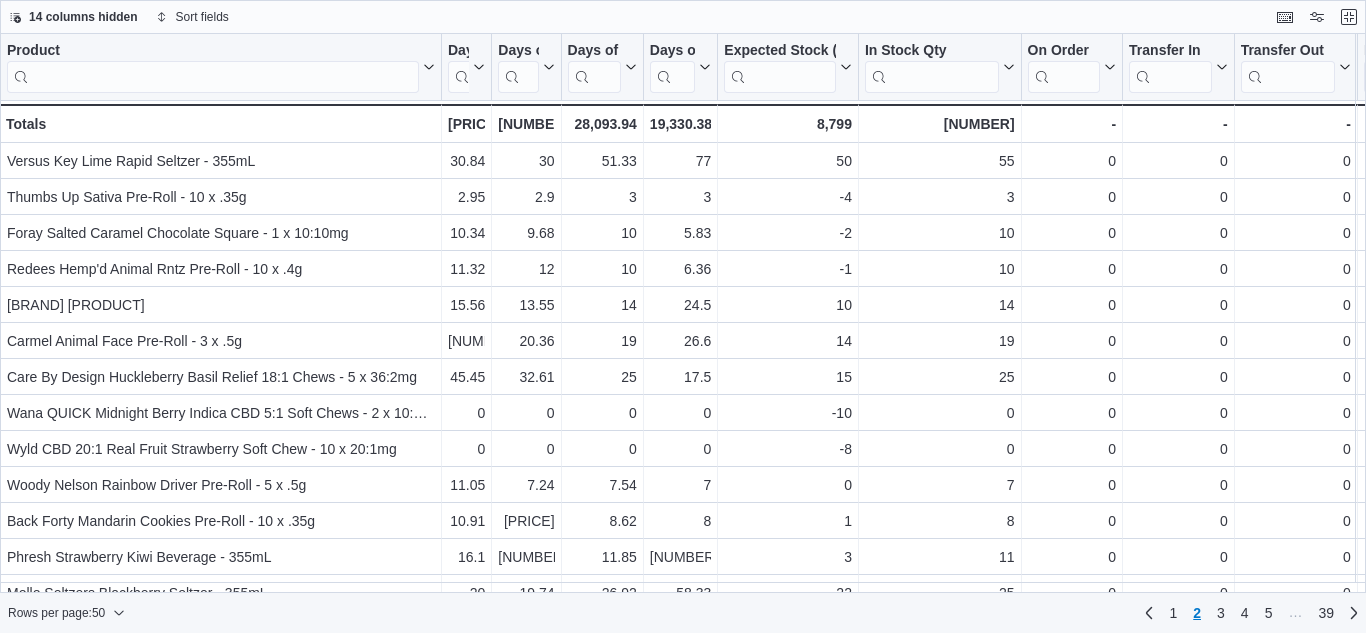 click on "14 columns hidden Sort fields" at bounding box center (683, 17) 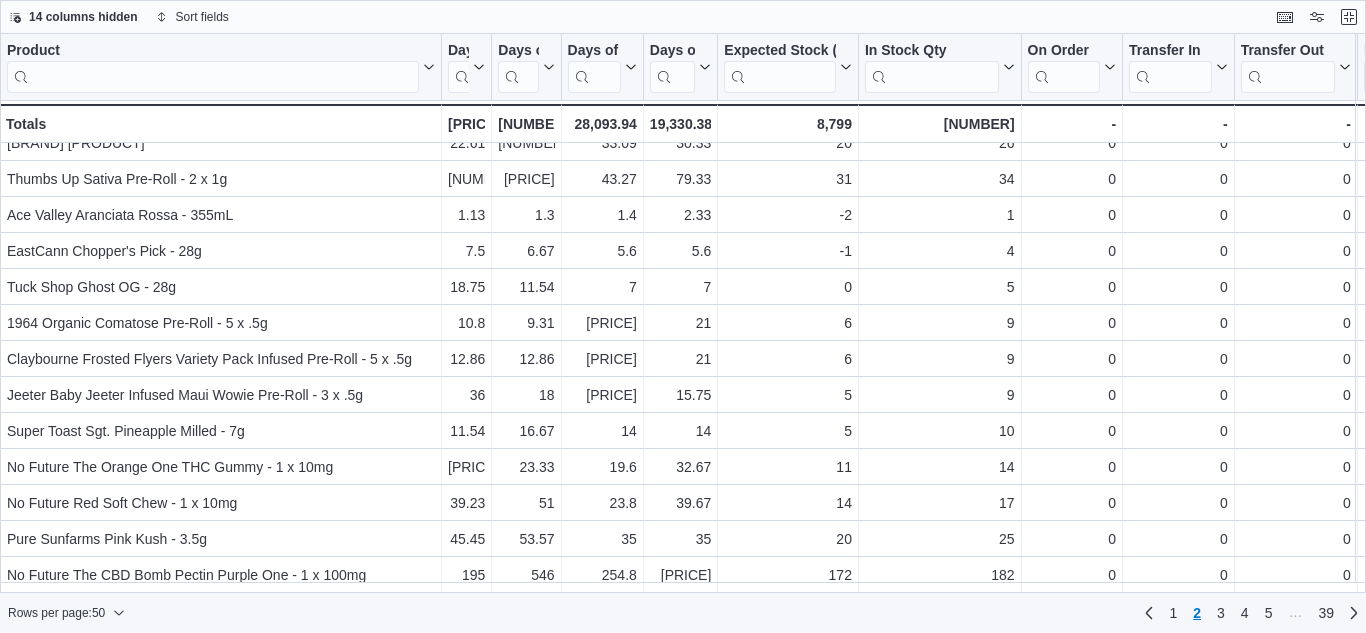 scroll, scrollTop: 1360, scrollLeft: 0, axis: vertical 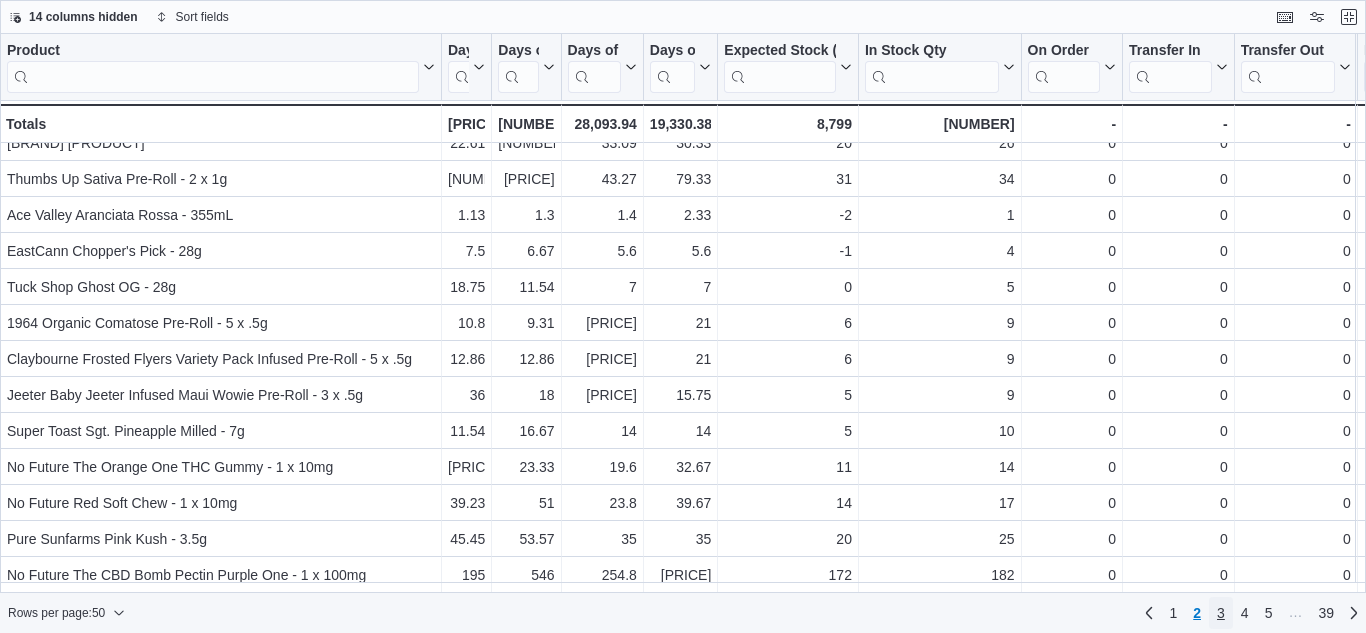 click on "3" at bounding box center (1221, 613) 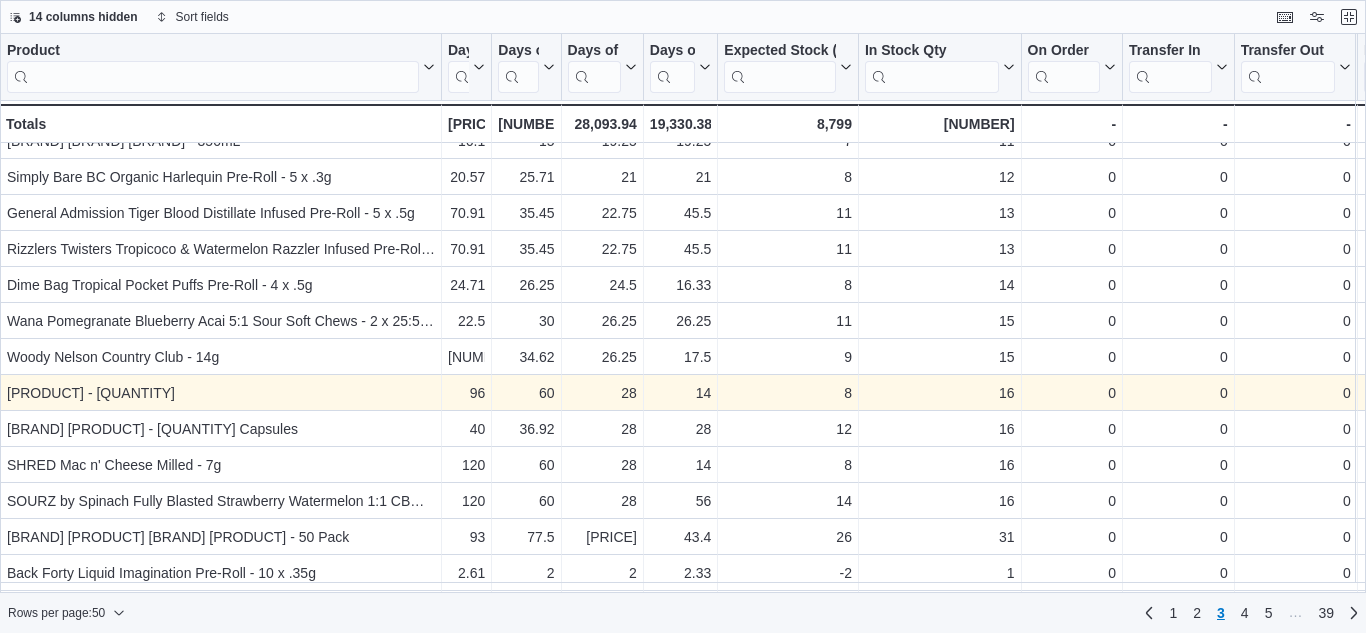 scroll, scrollTop: 1360, scrollLeft: 0, axis: vertical 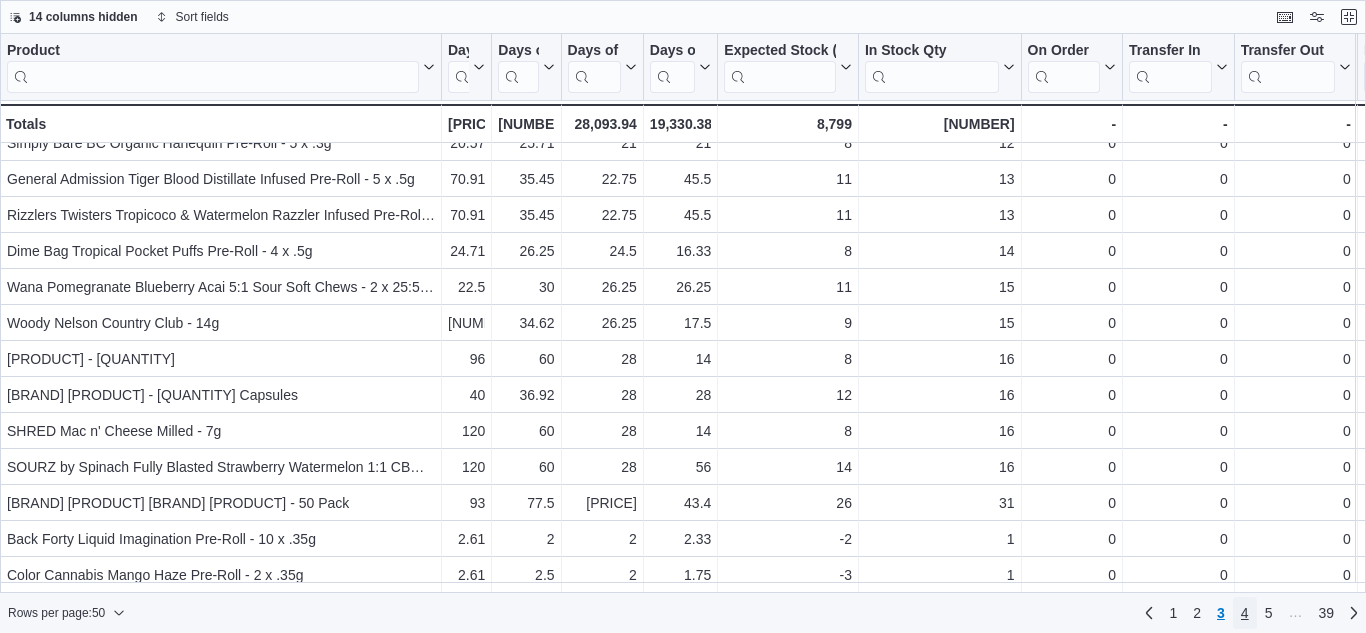 click on "4" at bounding box center [1245, 613] 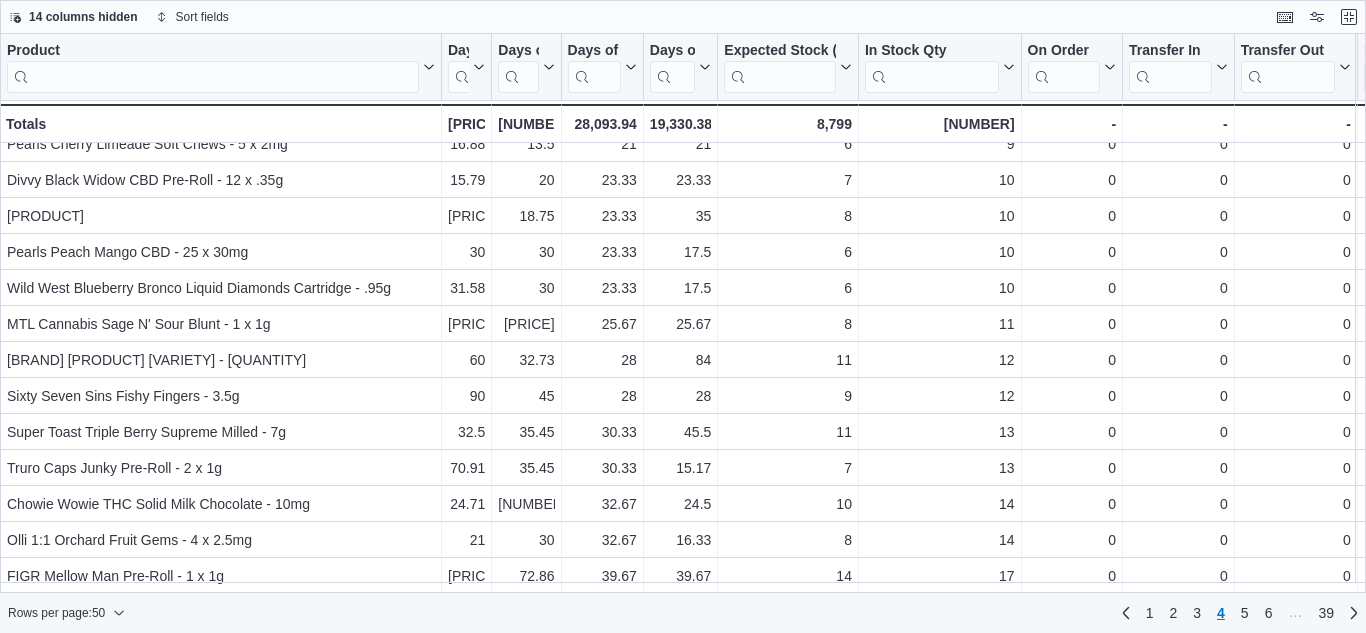scroll, scrollTop: 1360, scrollLeft: 0, axis: vertical 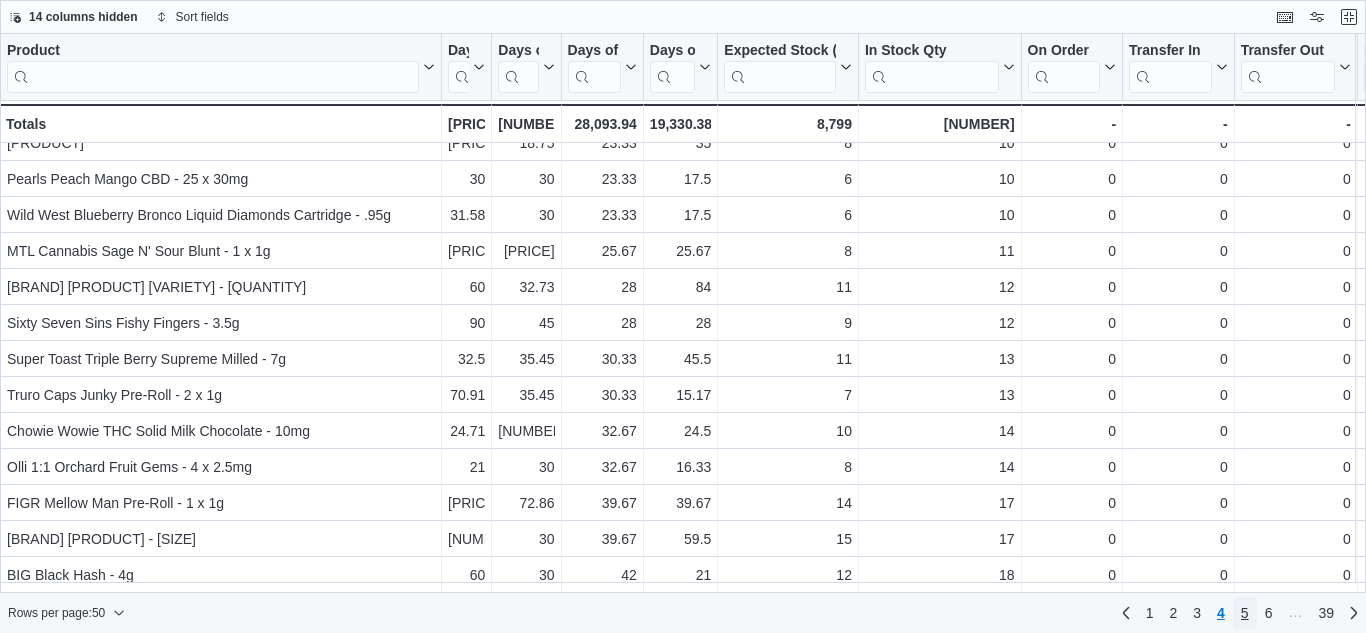click on "5" at bounding box center [1245, 613] 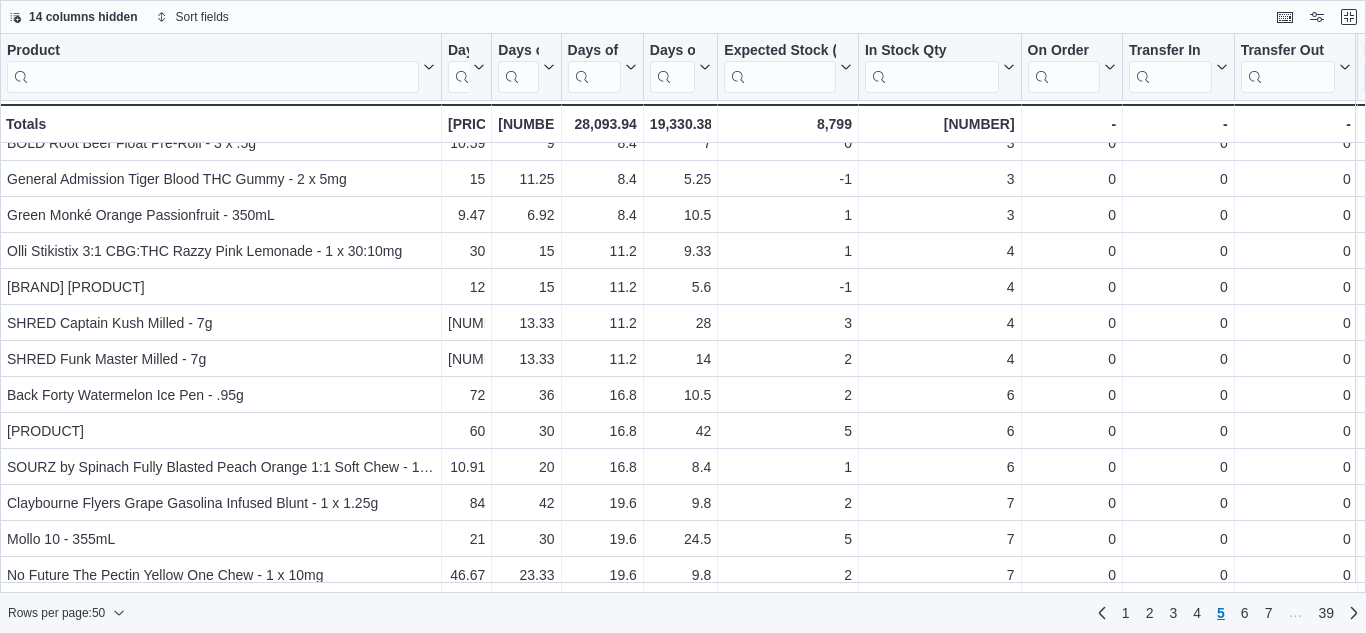 scroll, scrollTop: 593, scrollLeft: 0, axis: vertical 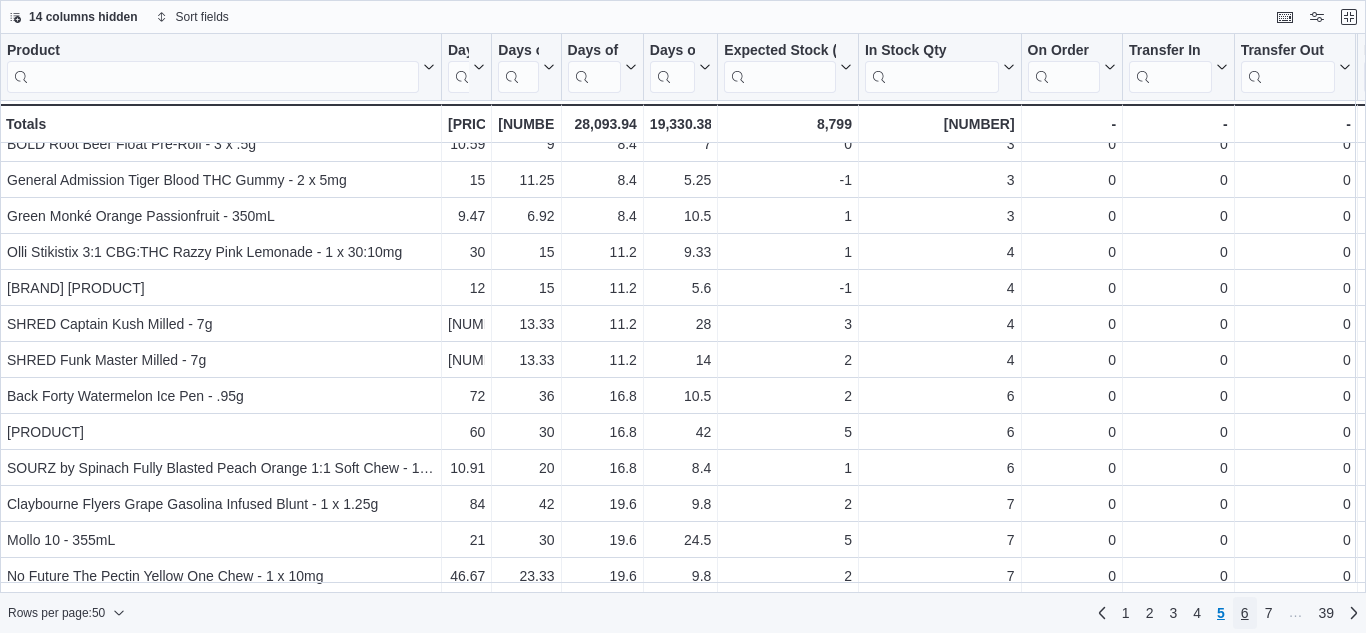 click on "6" at bounding box center [1245, 613] 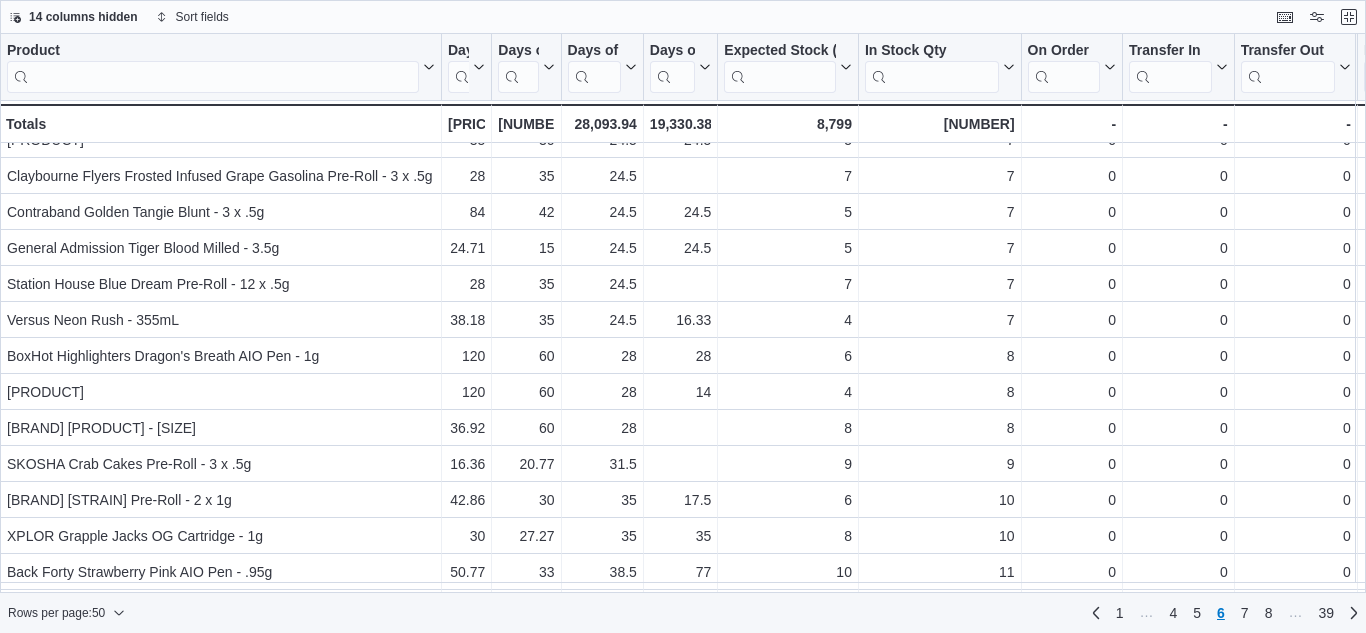 scroll, scrollTop: 1360, scrollLeft: 0, axis: vertical 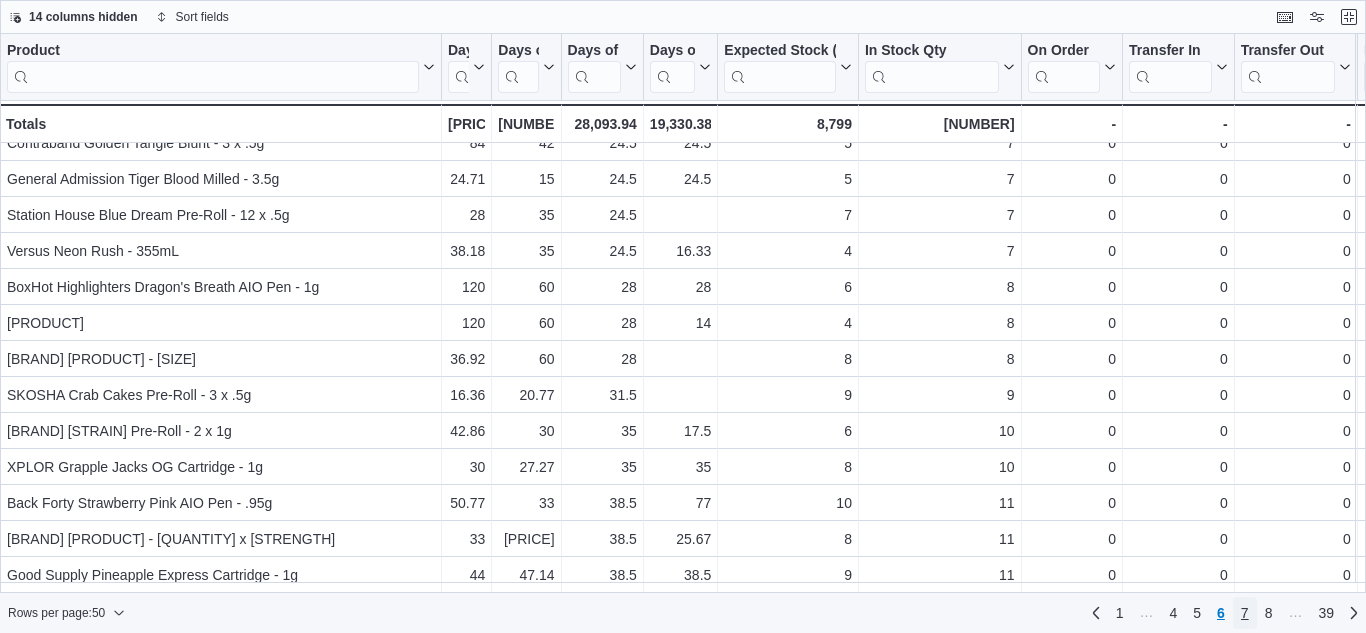 click on "7" at bounding box center (1245, 613) 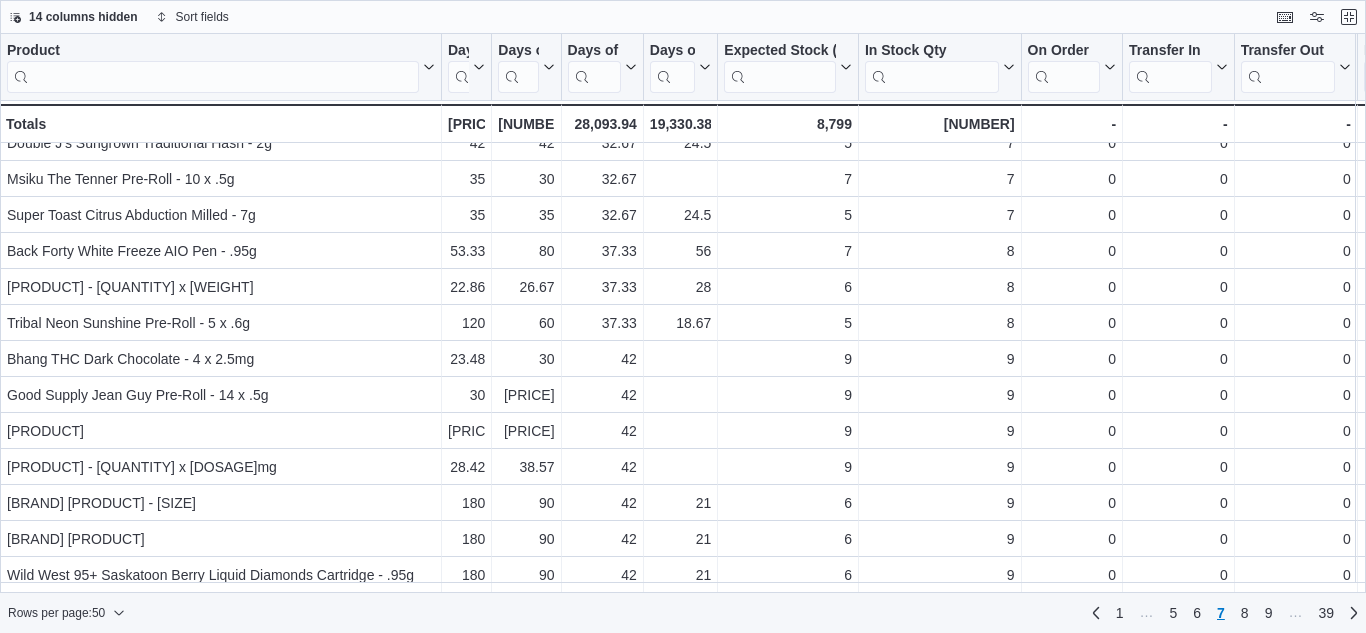 scroll, scrollTop: 1360, scrollLeft: 0, axis: vertical 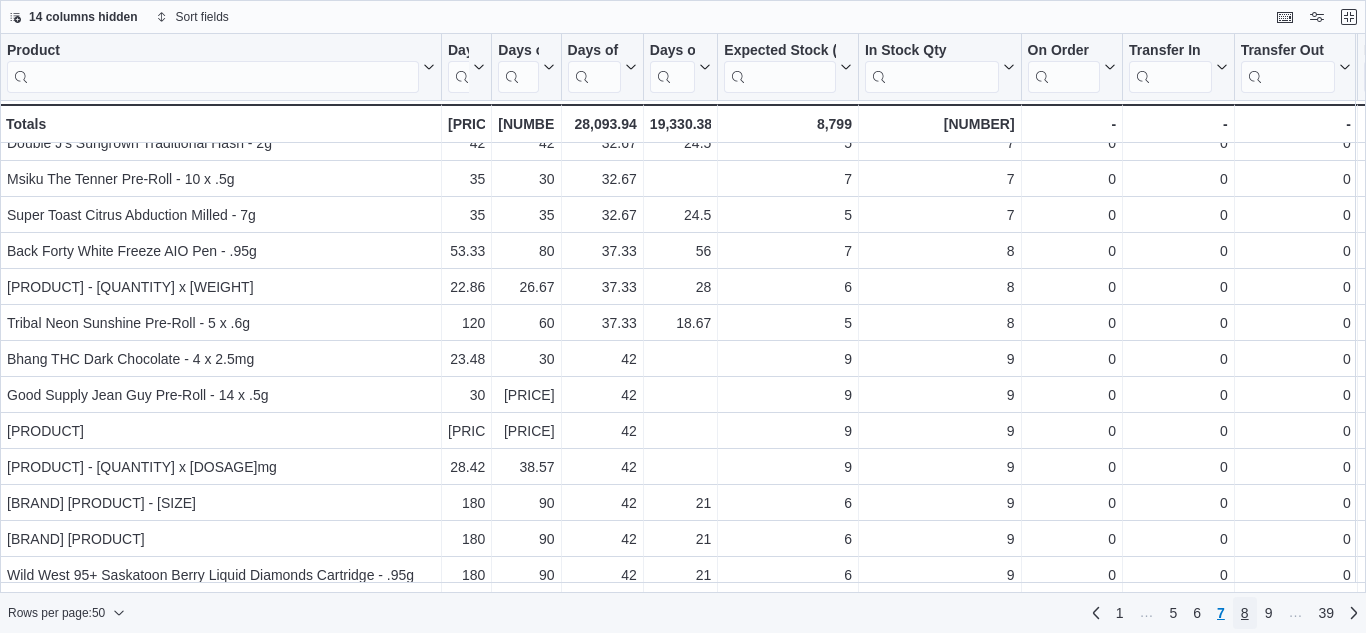 click on "8" at bounding box center [1245, 613] 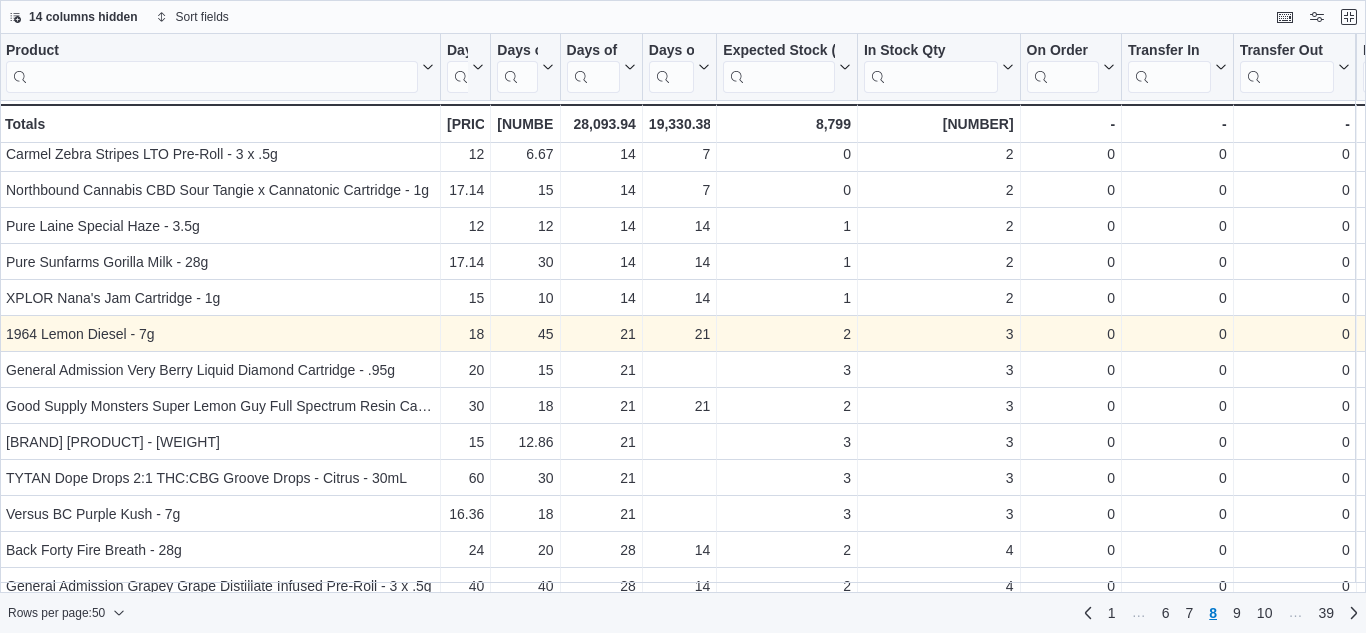 scroll, scrollTop: 1360, scrollLeft: 1, axis: both 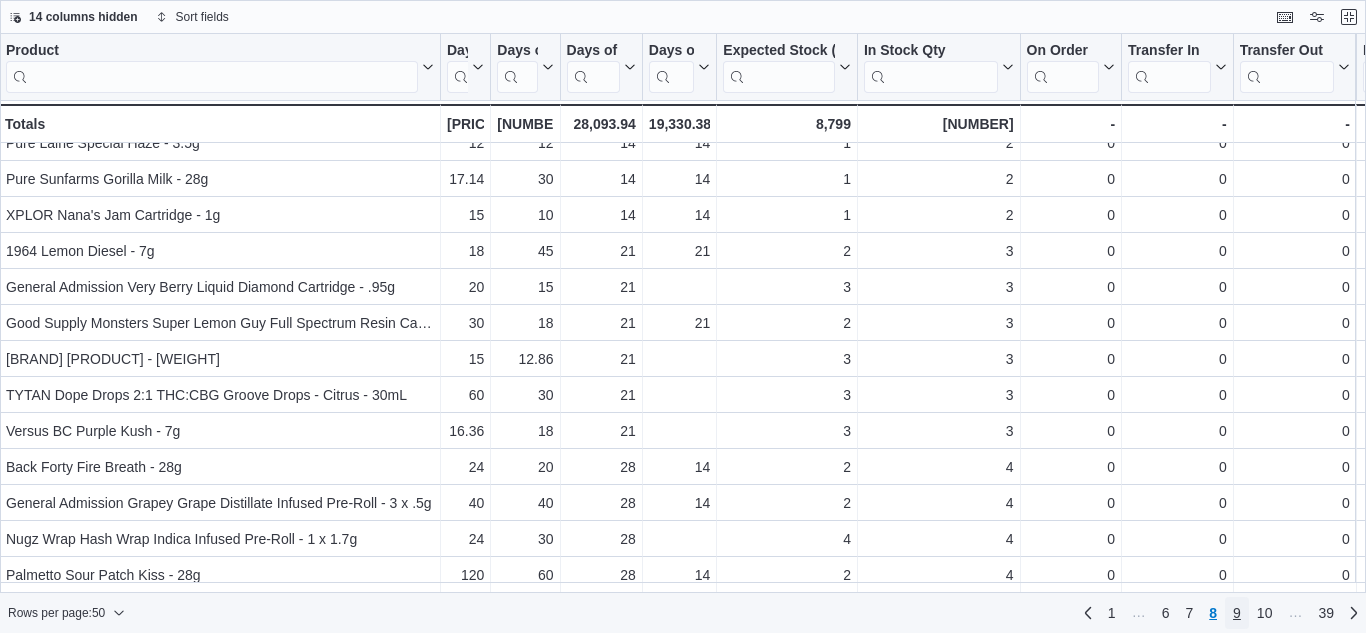 click on "9" at bounding box center [1237, 613] 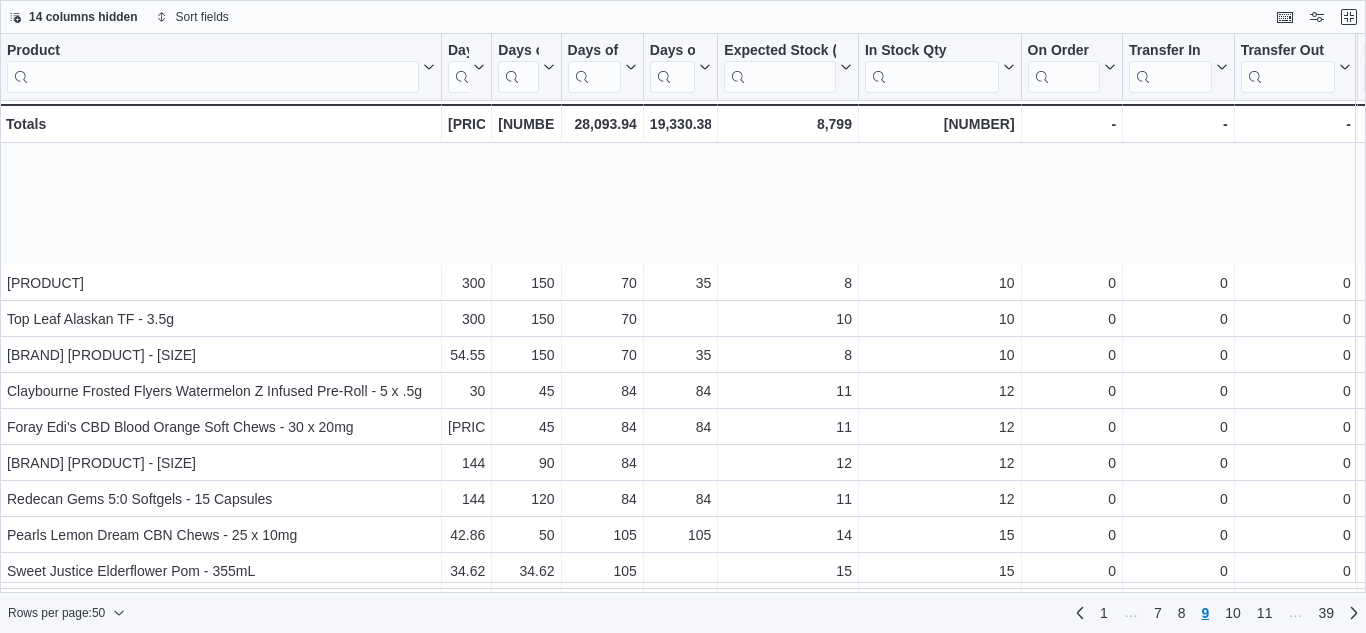 scroll, scrollTop: 1360, scrollLeft: 0, axis: vertical 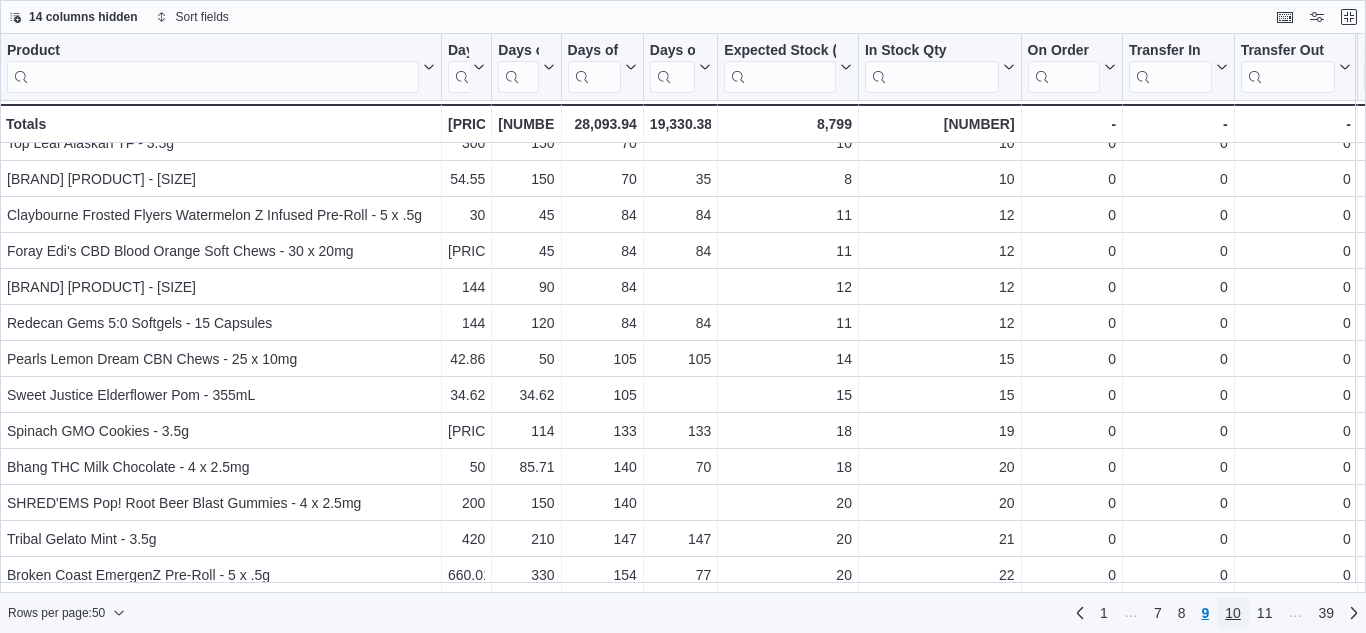 click on "10" at bounding box center [1233, 613] 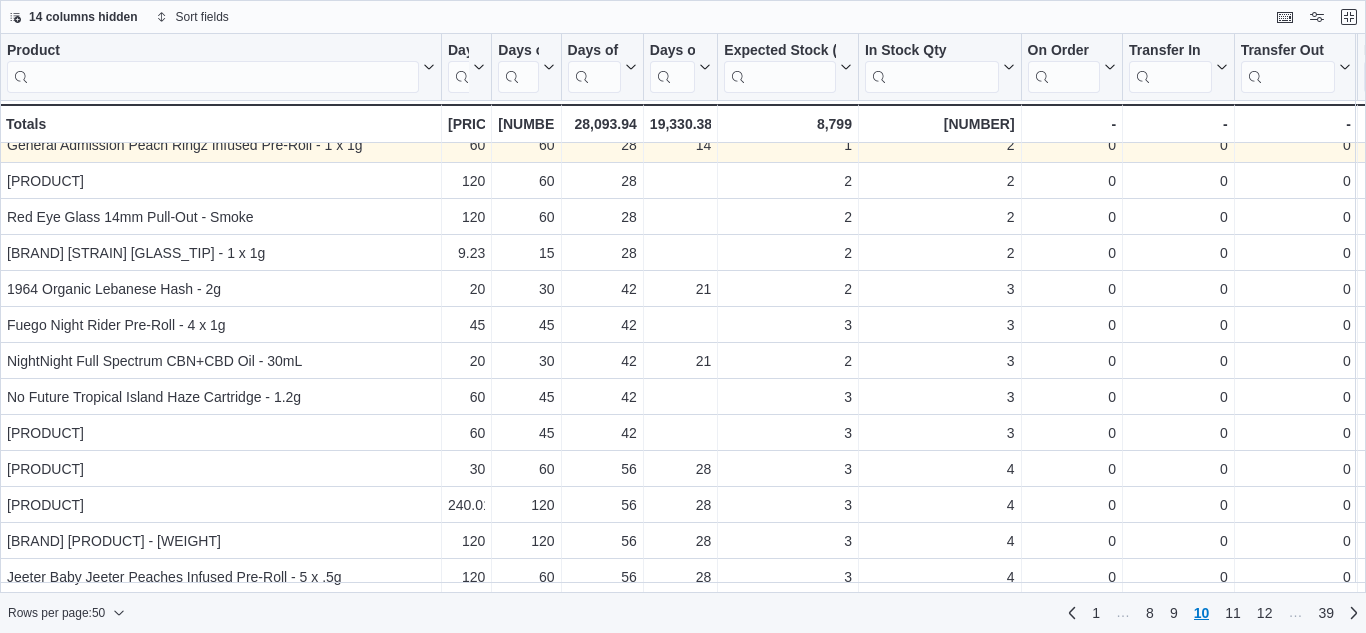 scroll, scrollTop: 1360, scrollLeft: 0, axis: vertical 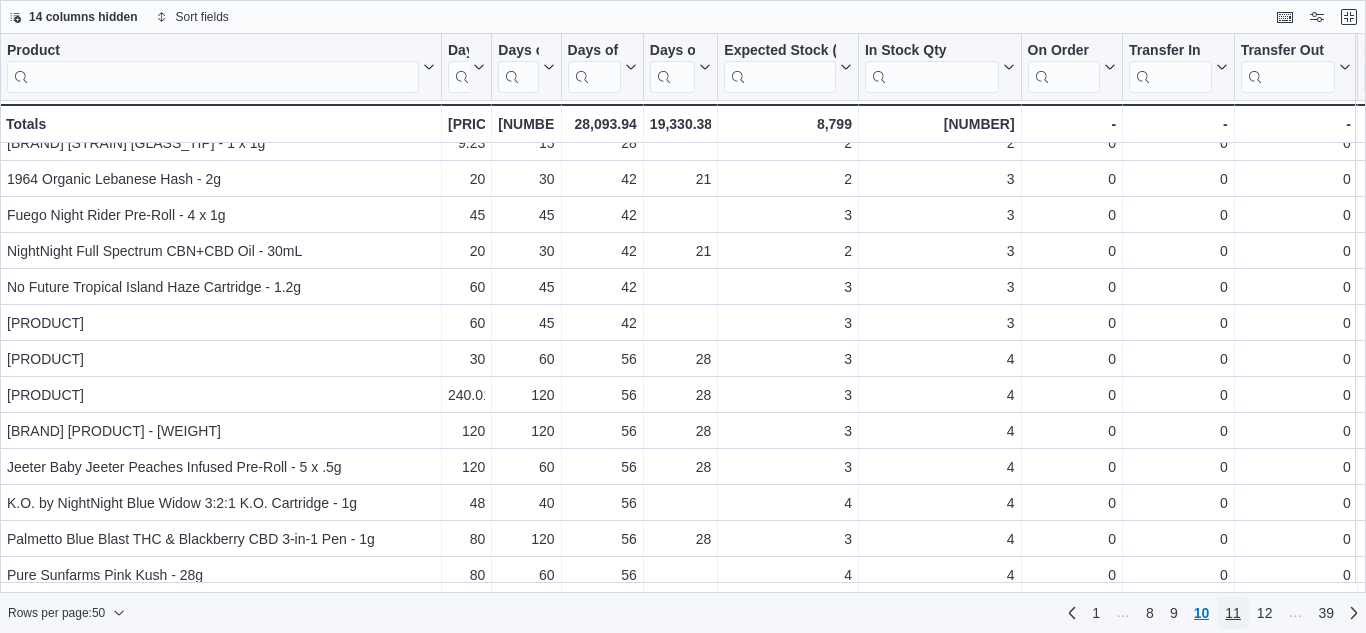 click on "11" at bounding box center [1233, 613] 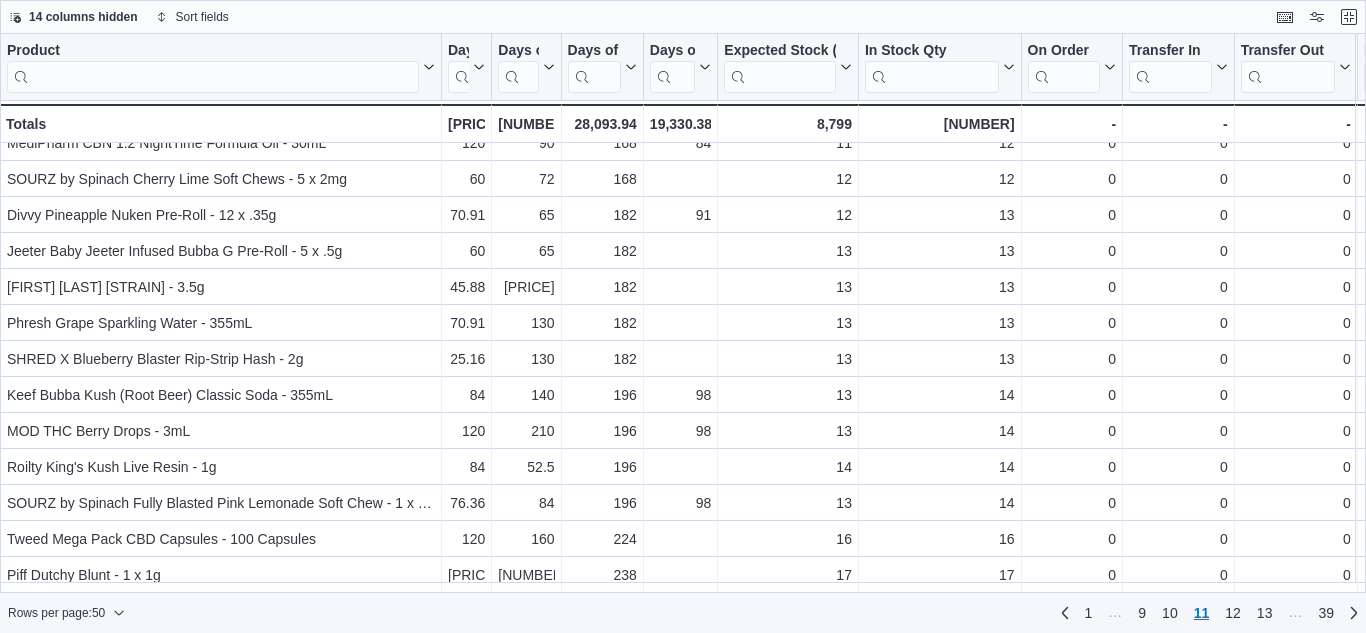 scroll, scrollTop: 1360, scrollLeft: 0, axis: vertical 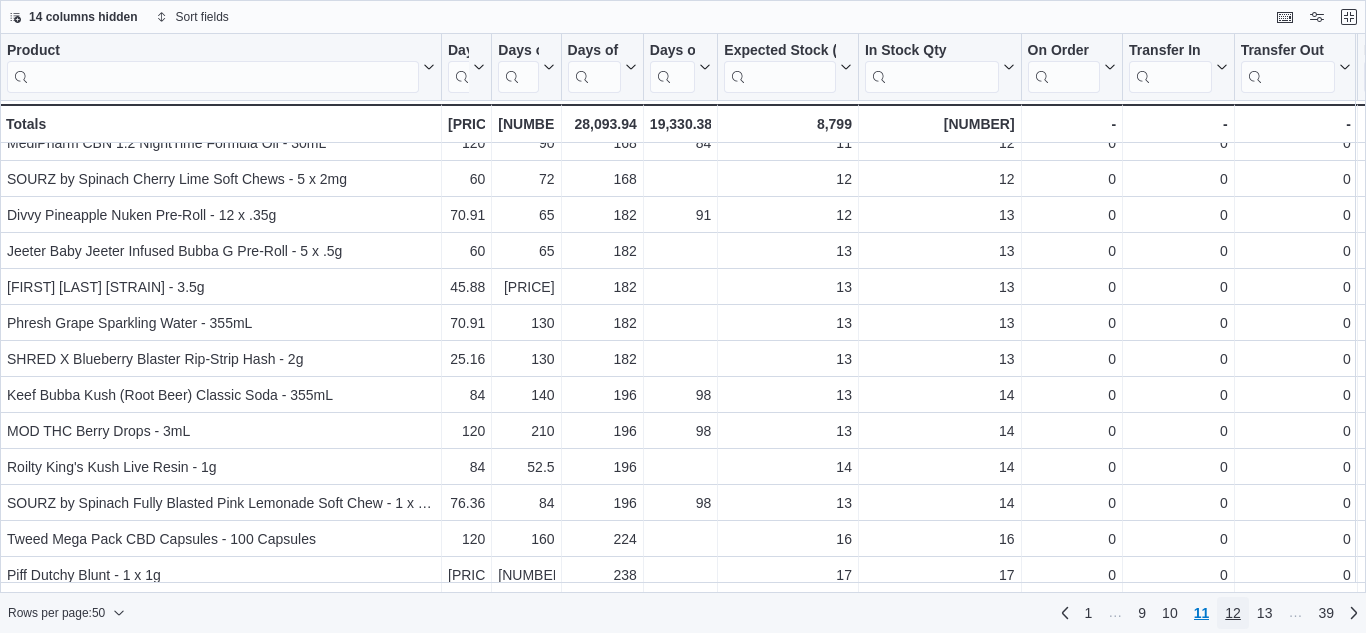 click on "12" at bounding box center (1233, 613) 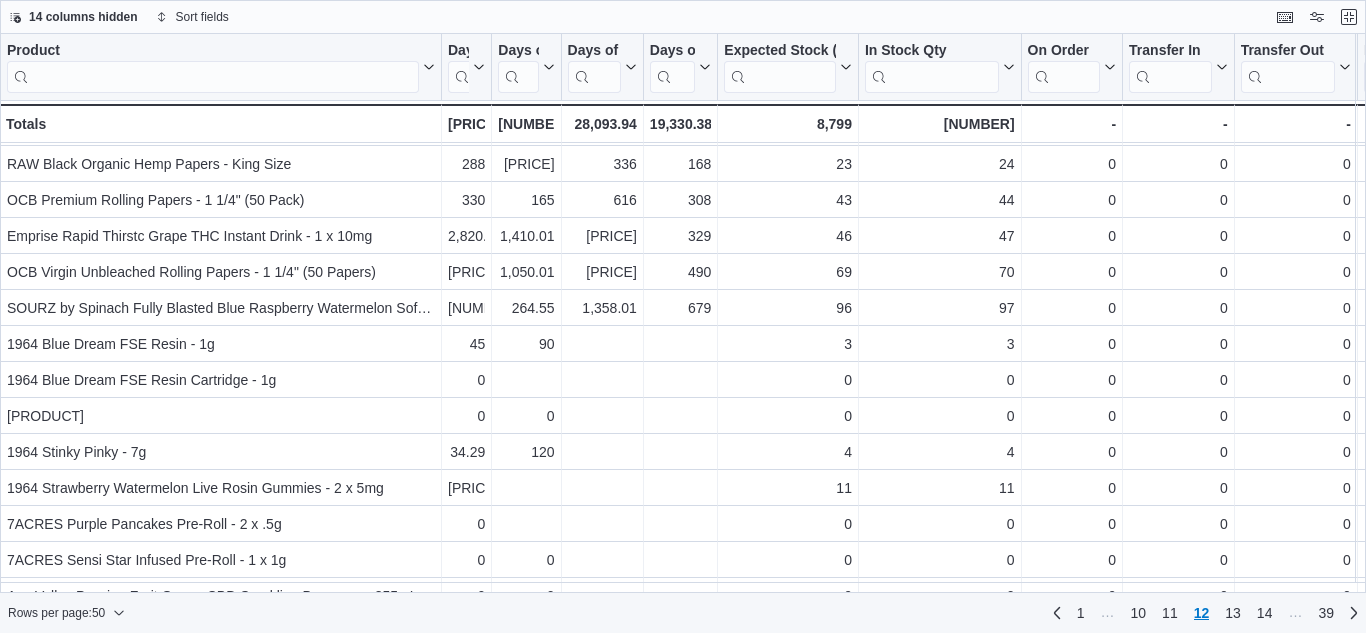 scroll, scrollTop: 68, scrollLeft: 0, axis: vertical 